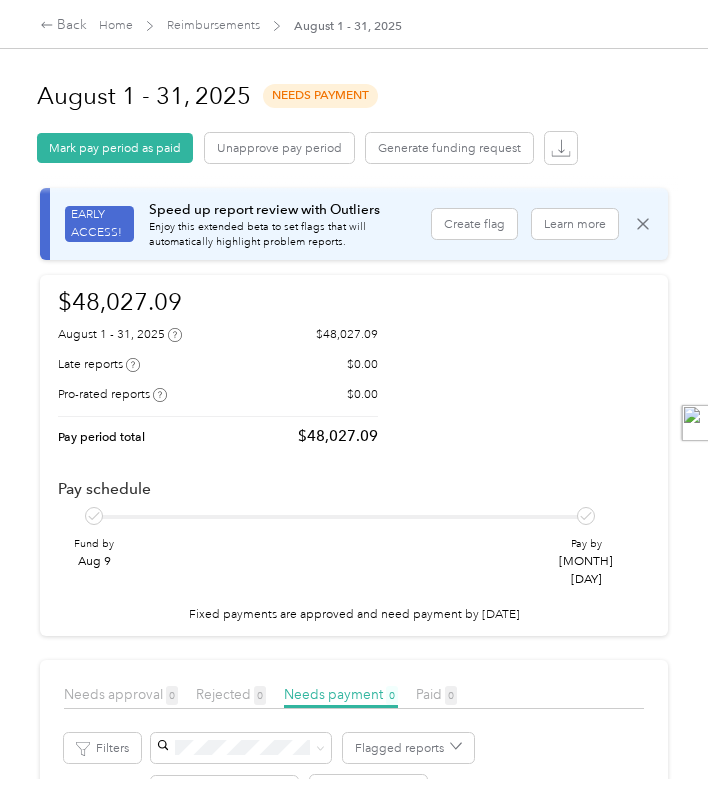 scroll, scrollTop: 0, scrollLeft: 0, axis: both 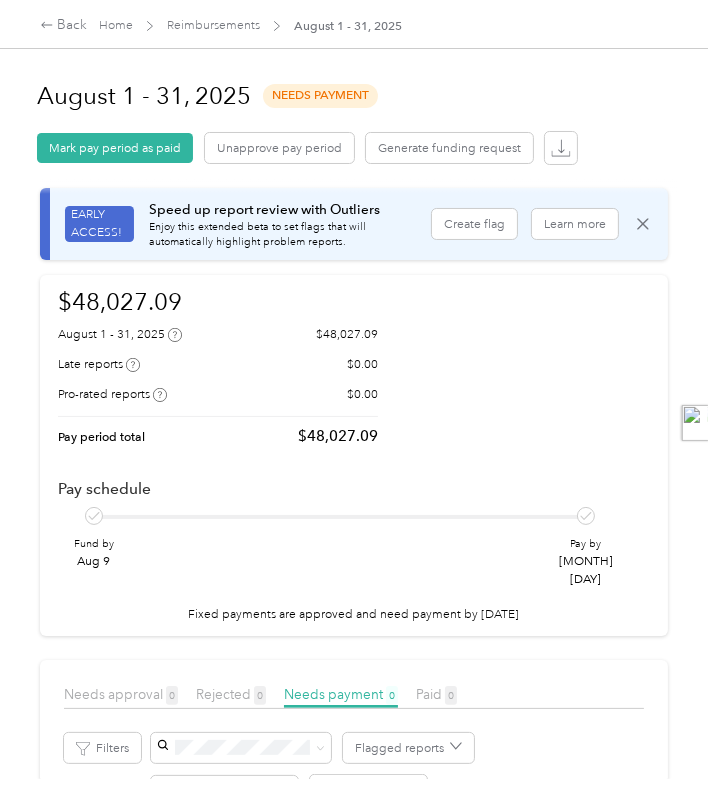 drag, startPoint x: 680, startPoint y: 336, endPoint x: 647, endPoint y: 332, distance: 33.24154 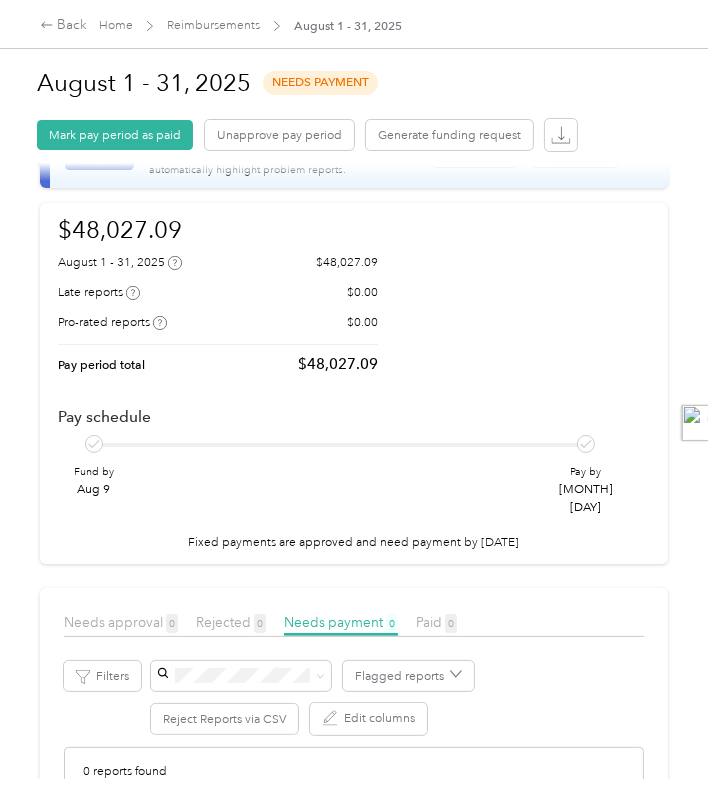 scroll, scrollTop: 100, scrollLeft: 0, axis: vertical 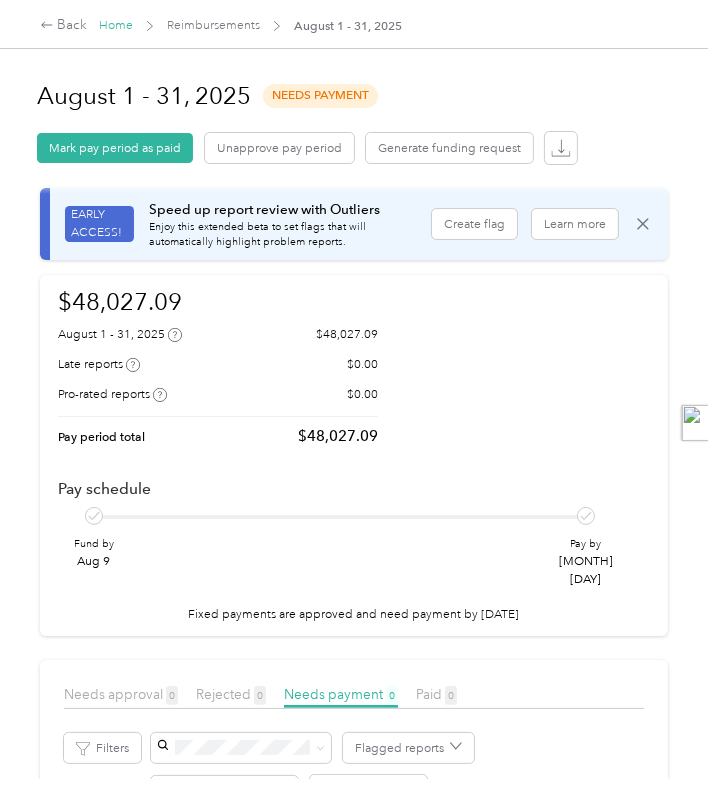 click on "Home" at bounding box center (116, 25) 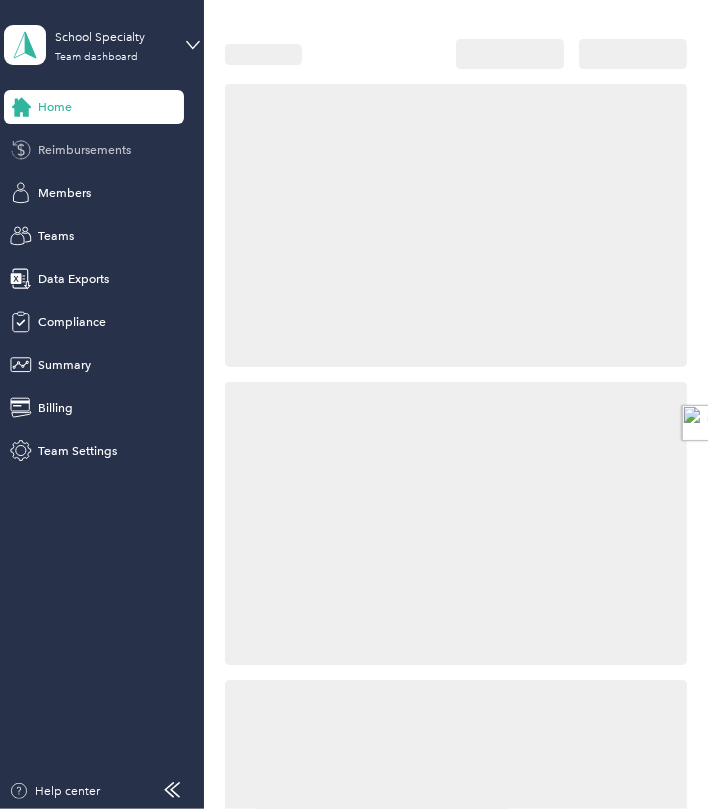 click on "Reimbursements" at bounding box center (84, 150) 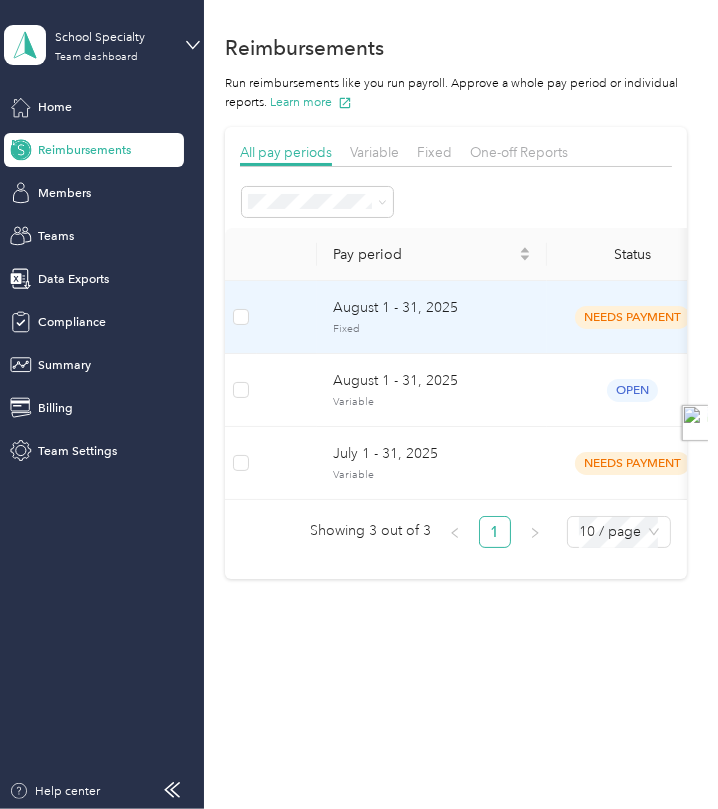 click on "August 1 - 31, 2025" at bounding box center [432, 308] 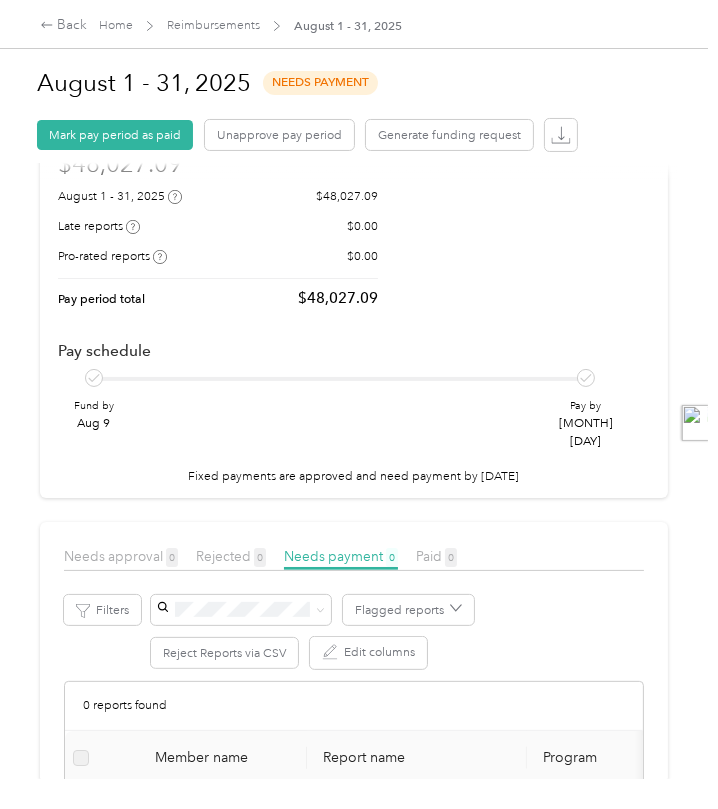 scroll, scrollTop: 0, scrollLeft: 0, axis: both 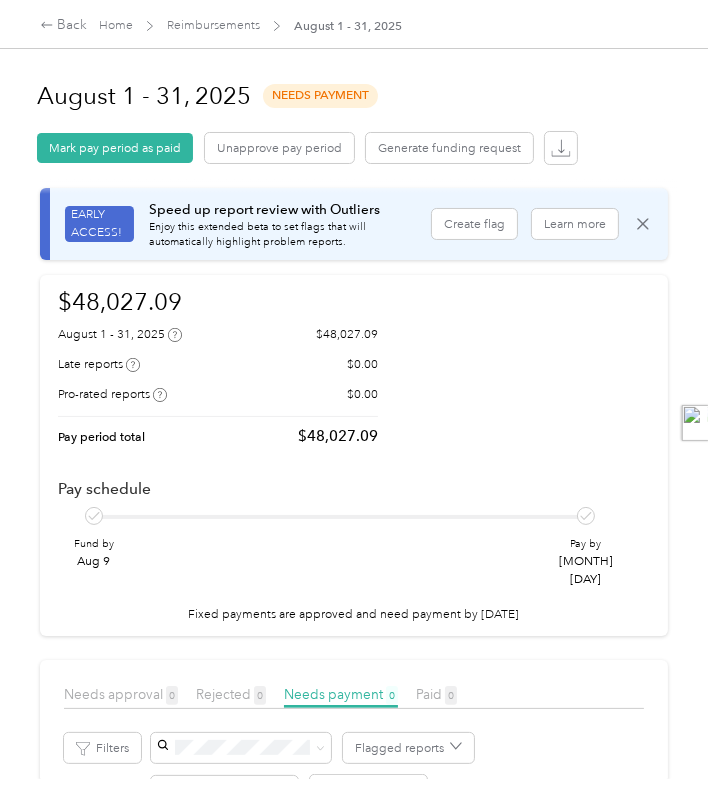click on "$48,027.09" at bounding box center [338, 436] 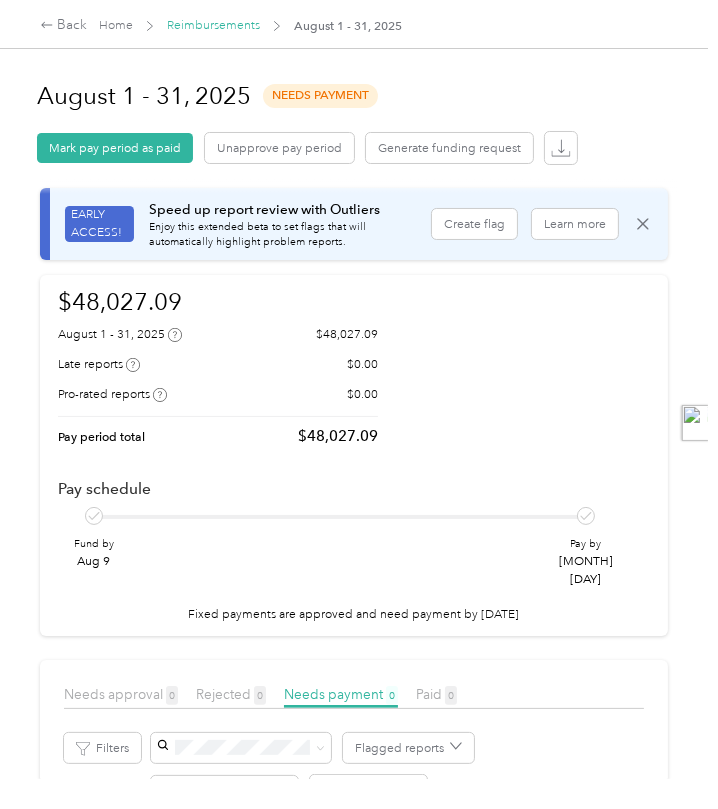 click on "Reimbursements" at bounding box center [213, 25] 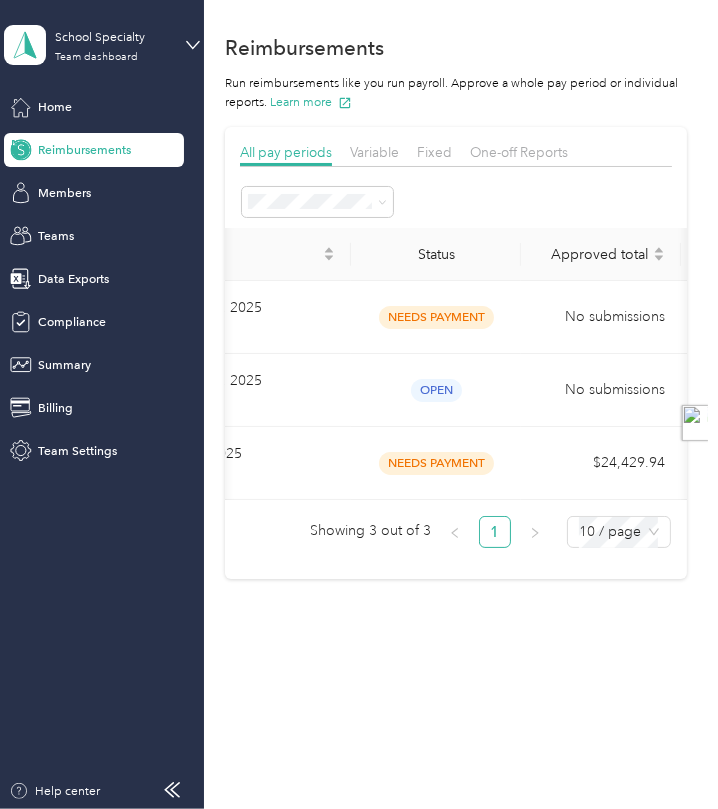 scroll, scrollTop: 0, scrollLeft: 0, axis: both 